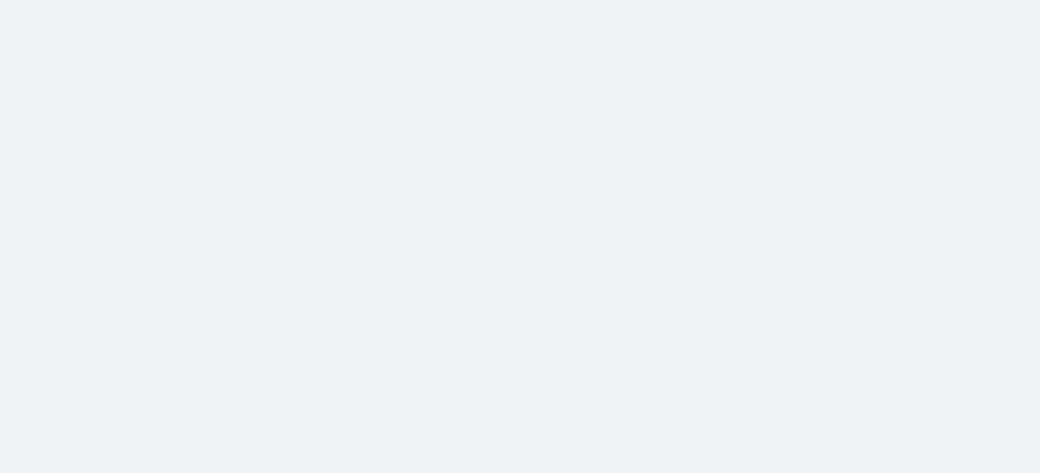 scroll, scrollTop: 0, scrollLeft: 0, axis: both 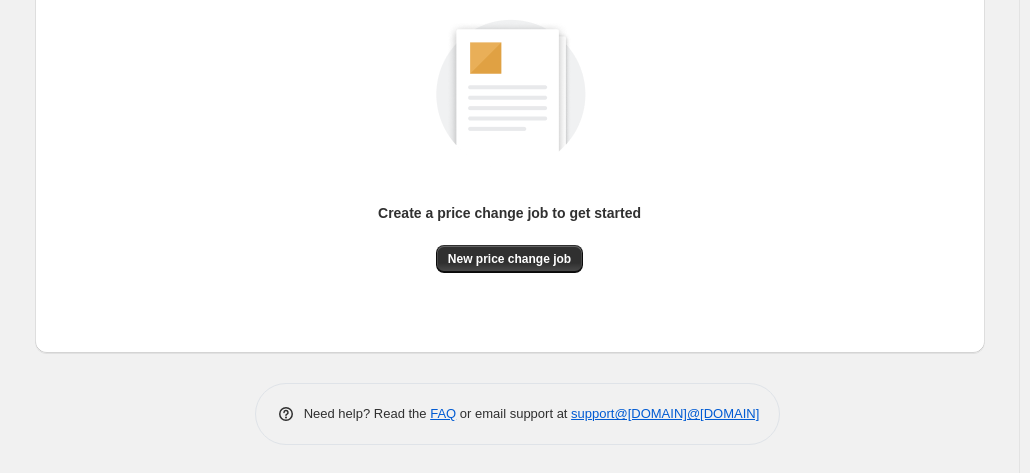 click on "Create a price change job to get started" at bounding box center (509, 213) 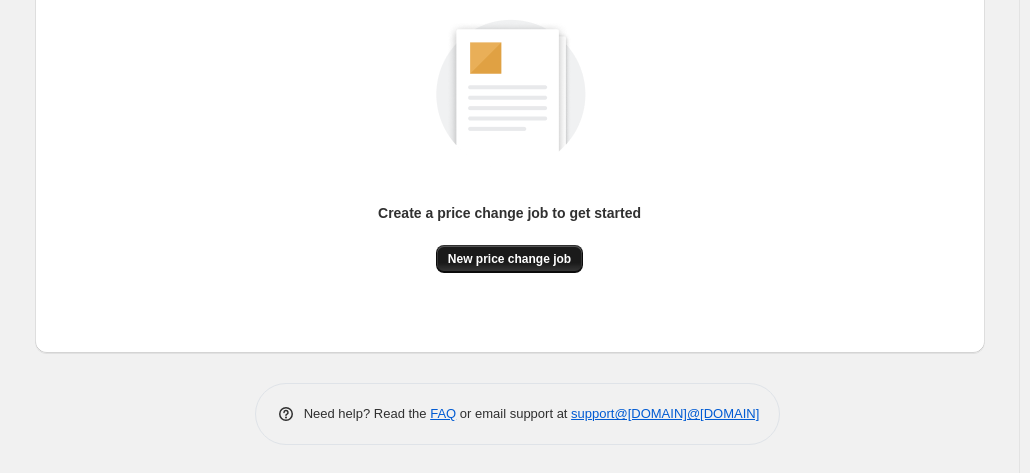 click on "New price change job" at bounding box center [509, 259] 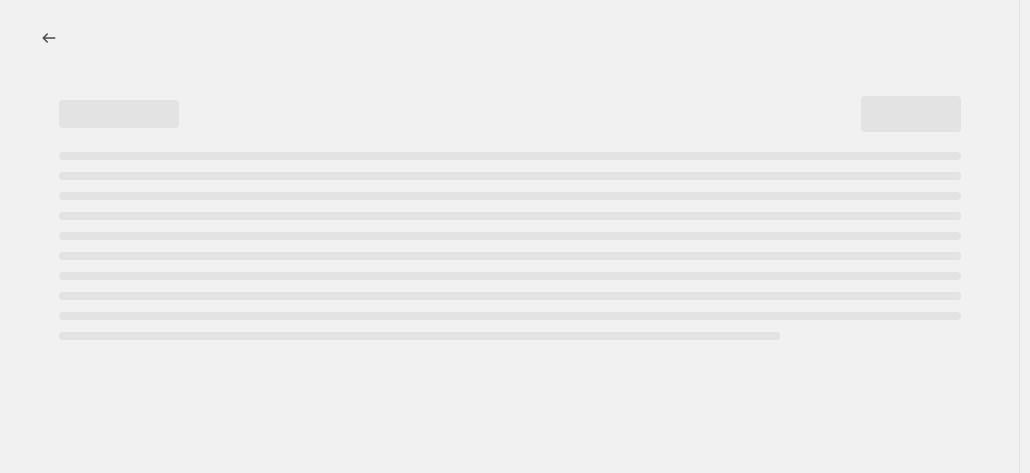 scroll, scrollTop: 0, scrollLeft: 0, axis: both 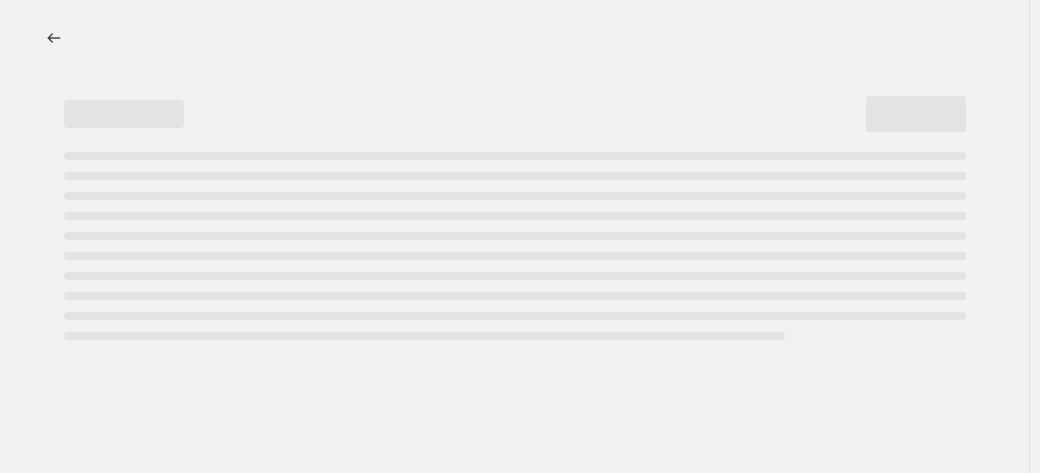 select on "percentage" 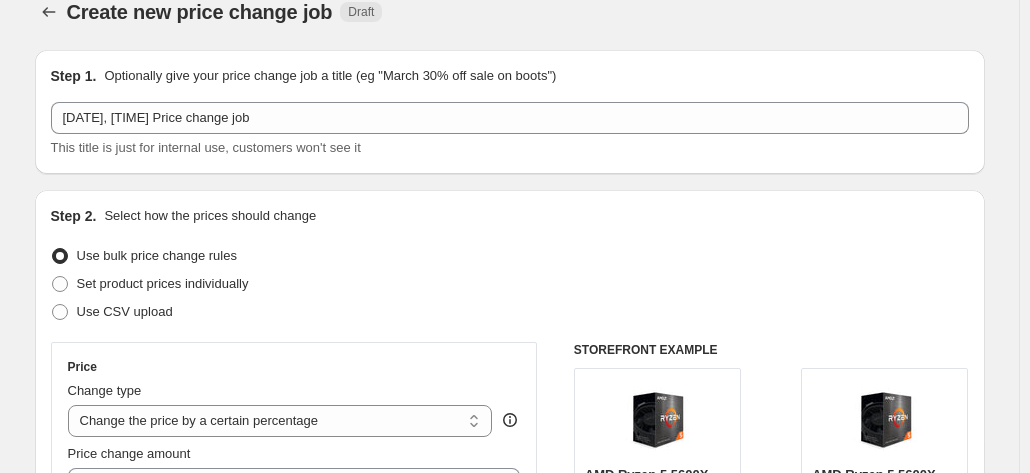 scroll, scrollTop: 0, scrollLeft: 0, axis: both 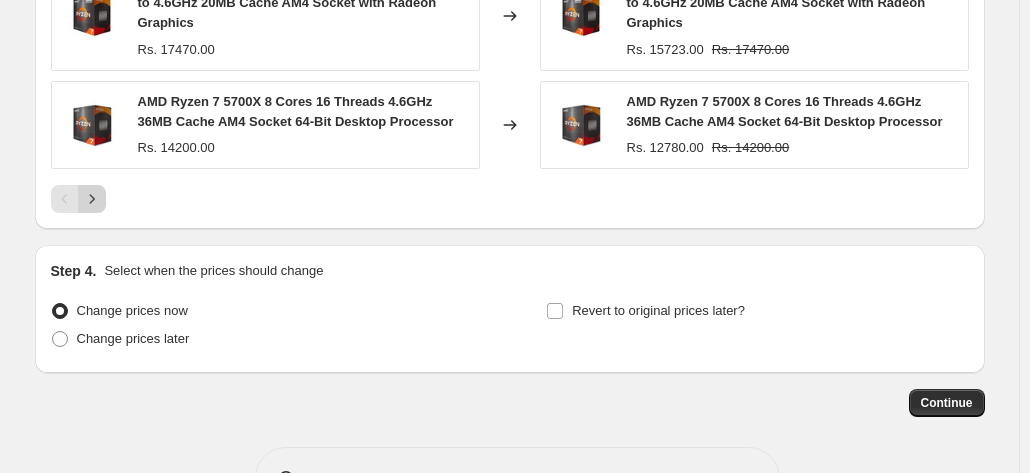click 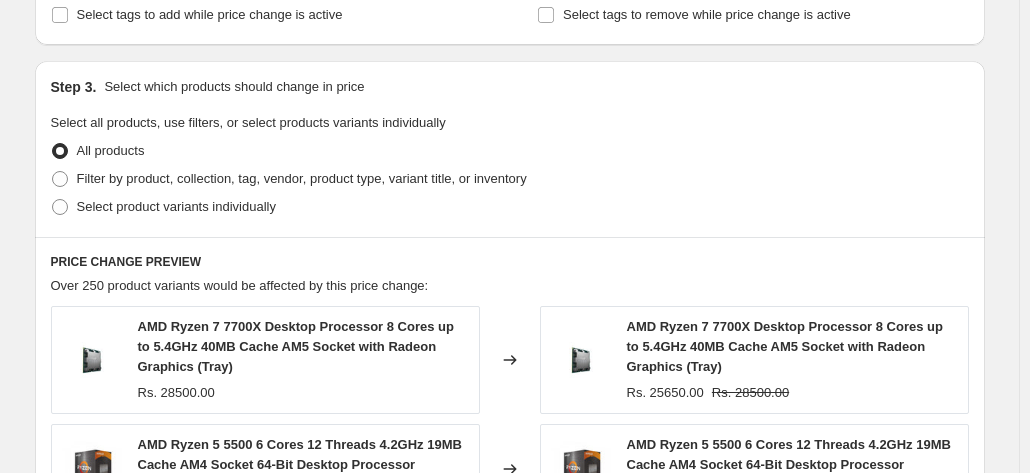 scroll, scrollTop: 885, scrollLeft: 0, axis: vertical 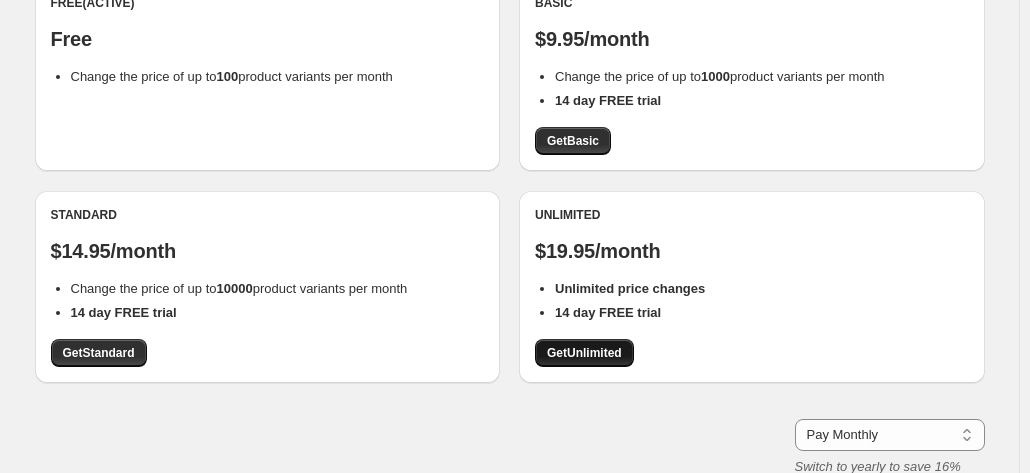 click on "Get  Unlimited" at bounding box center (584, 353) 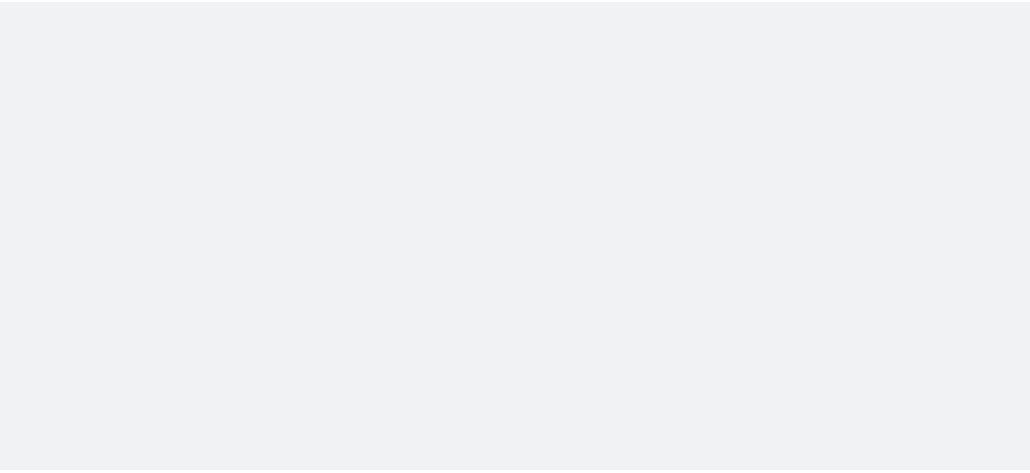 scroll, scrollTop: 0, scrollLeft: 0, axis: both 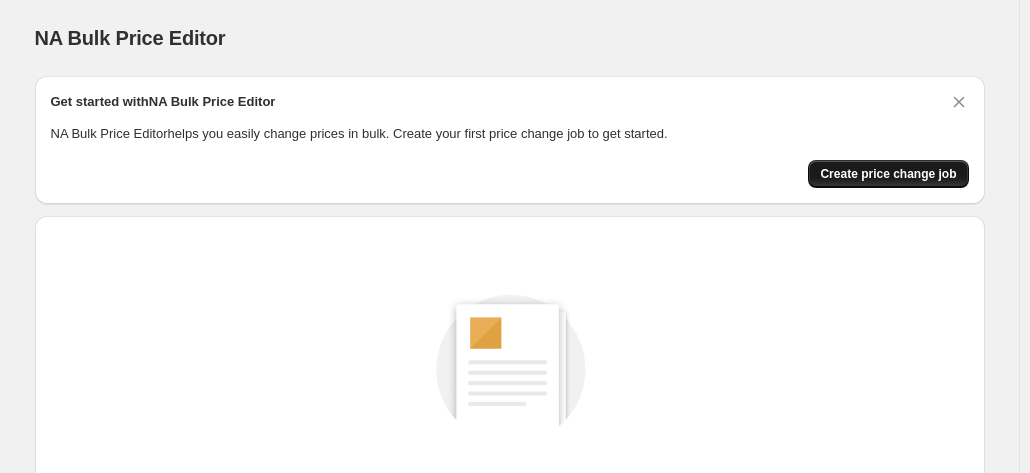 click on "Create price change job" at bounding box center (888, 174) 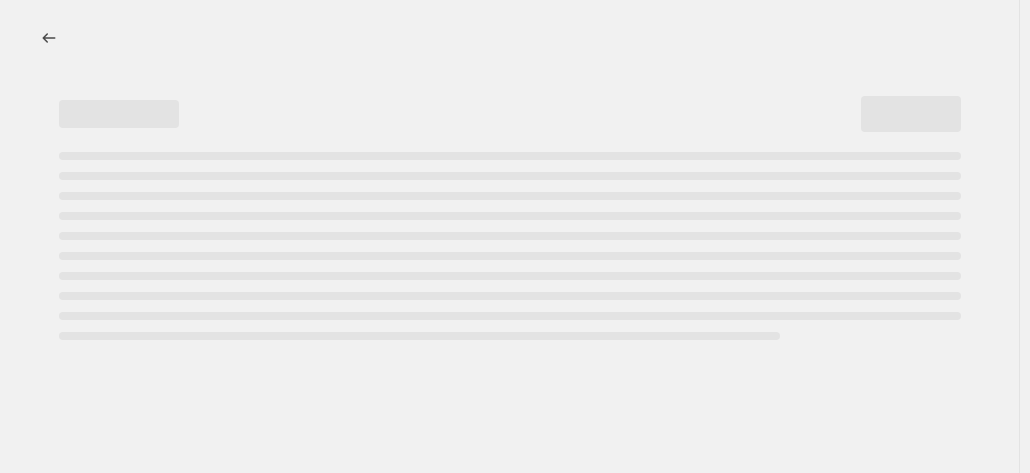 select on "percentage" 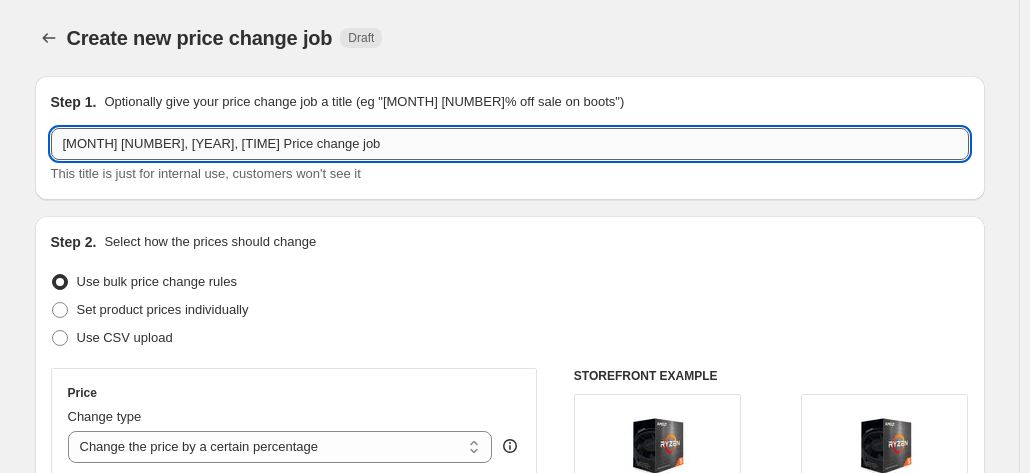 click on "[MONTH] [NUMBER], [YEAR], [TIME] Price change job" at bounding box center (510, 144) 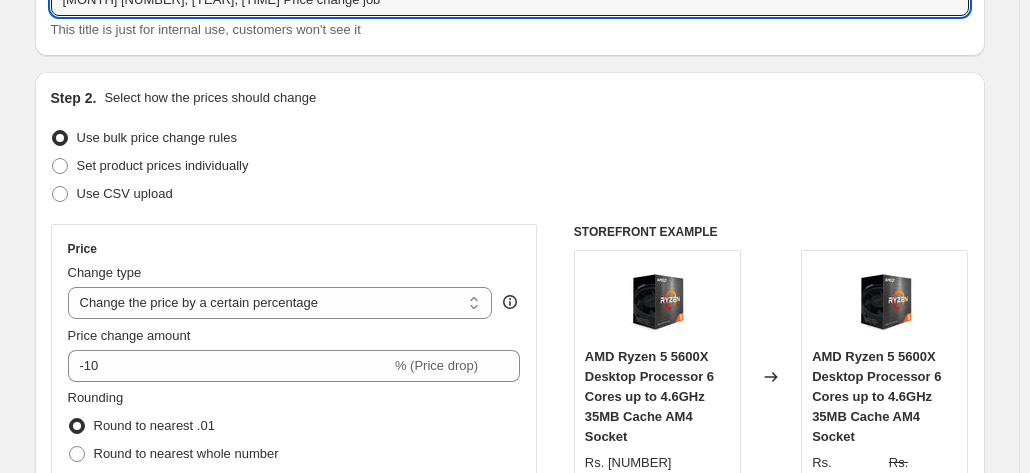 scroll, scrollTop: 147, scrollLeft: 0, axis: vertical 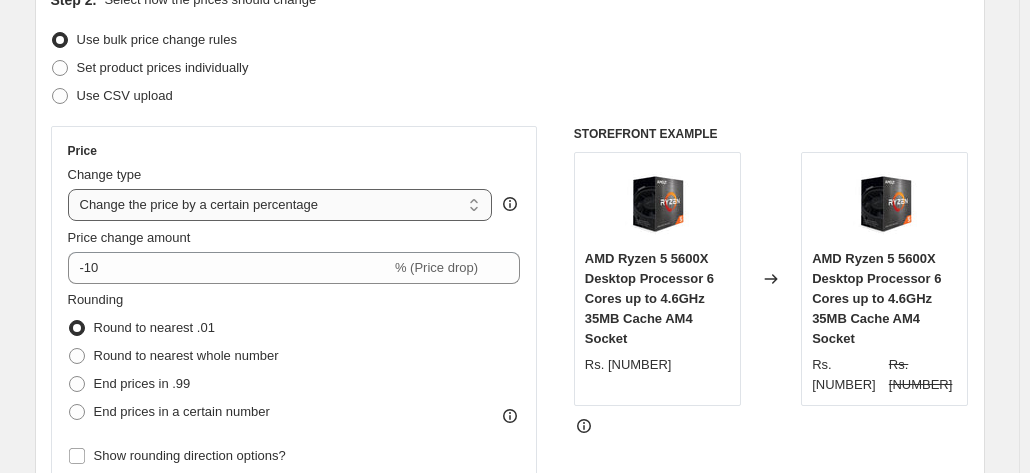 click on "Change the price to a certain amount Change the price by a certain amount Change the price by a certain percentage Change the price to the current compare at price (price before sale) Change the price by a certain amount relative to the compare at price Change the price by a certain percentage relative to the compare at price Don't change the price Change the price by a certain percentage relative to the cost per item Change price to certain cost margin" at bounding box center [280, 205] 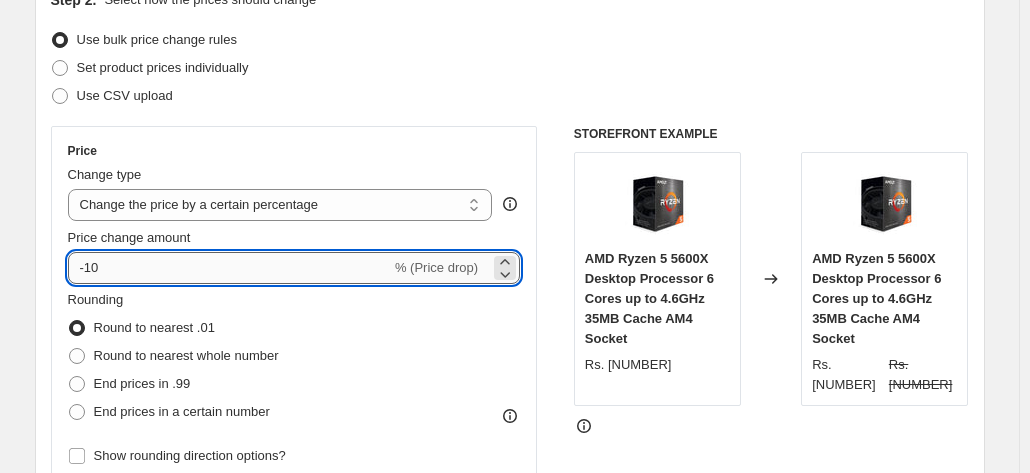 click on "-10" at bounding box center (229, 268) 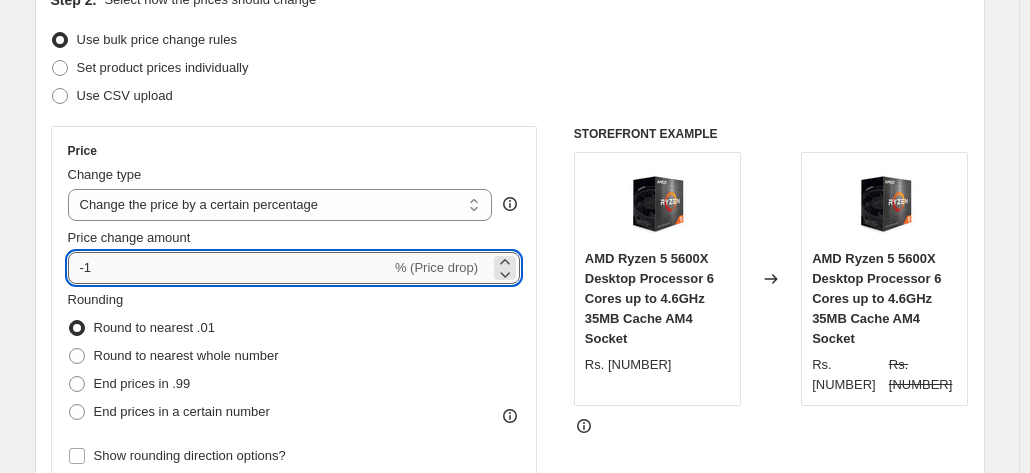 type on "-10" 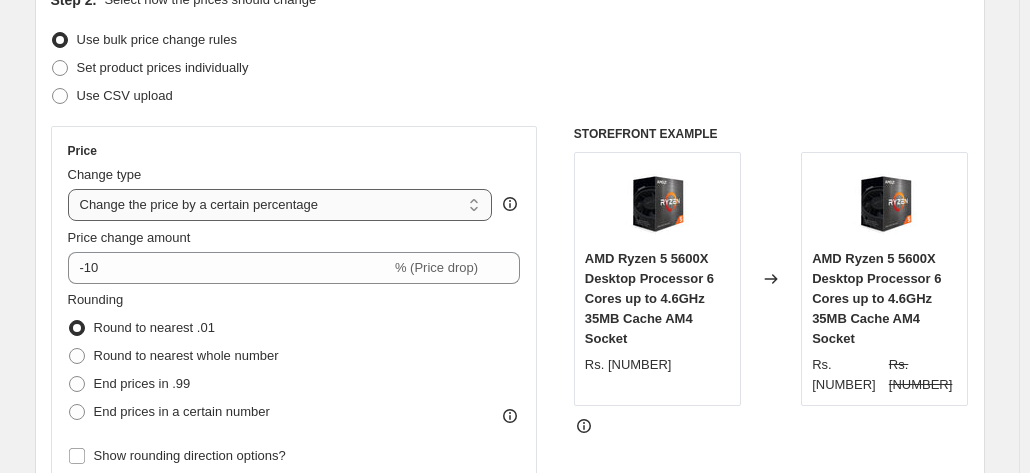 click on "Change the price to a certain amount Change the price by a certain amount Change the price by a certain percentage Change the price to the current compare at price (price before sale) Change the price by a certain amount relative to the compare at price Change the price by a certain percentage relative to the compare at price Don't change the price Change the price by a certain percentage relative to the cost per item Change price to certain cost margin" at bounding box center [280, 205] 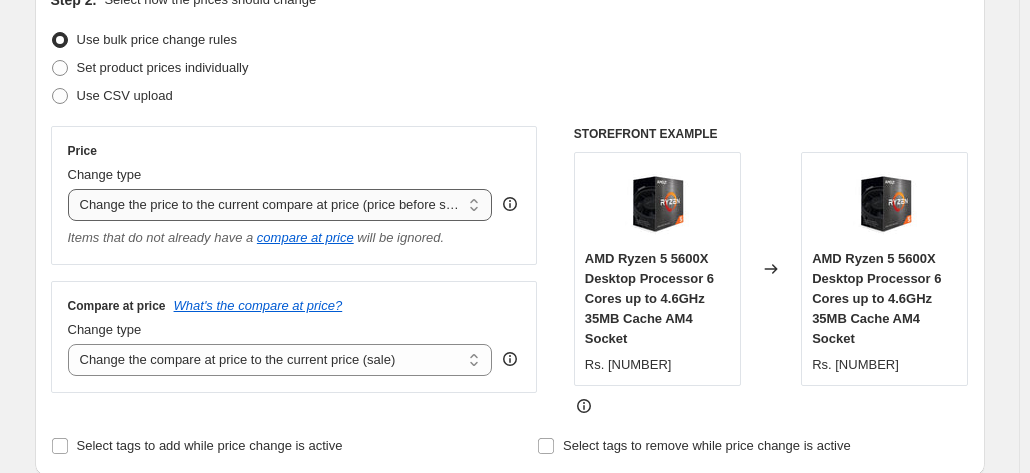 click on "Change the price to a certain amount Change the price by a certain amount Change the price by a certain percentage Change the price to the current compare at price (price before sale) Change the price by a certain amount relative to the compare at price Change the price by a certain percentage relative to the compare at price Don't change the price Change the price by a certain percentage relative to the cost per item Change price to certain cost margin" at bounding box center [280, 205] 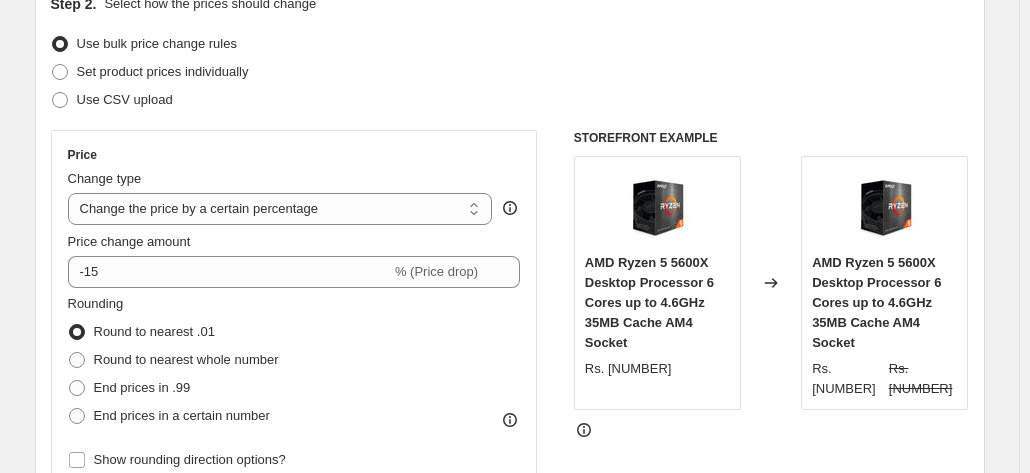 scroll, scrollTop: 244, scrollLeft: 0, axis: vertical 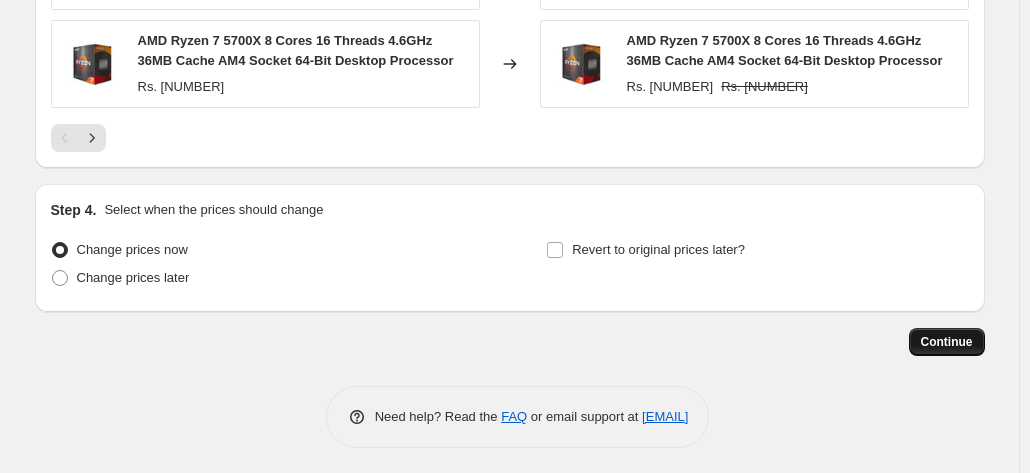 click on "Continue" at bounding box center [947, 342] 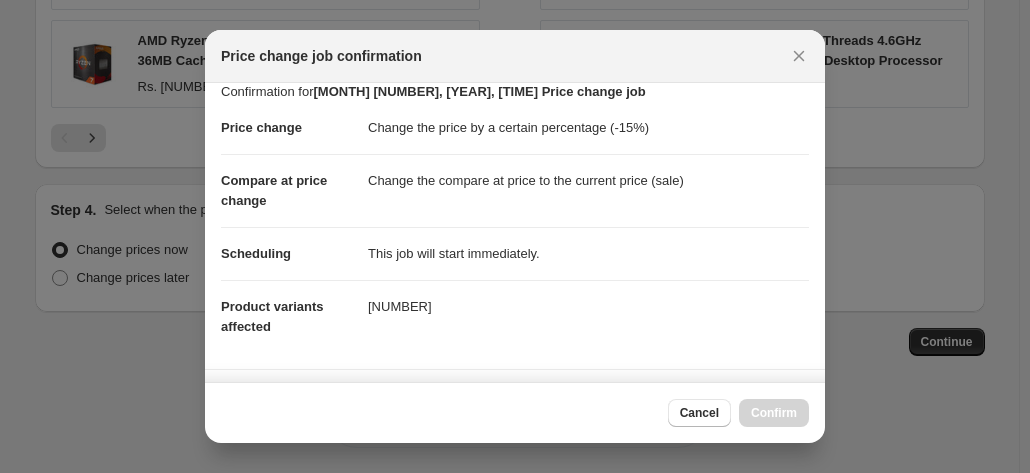 scroll, scrollTop: 0, scrollLeft: 0, axis: both 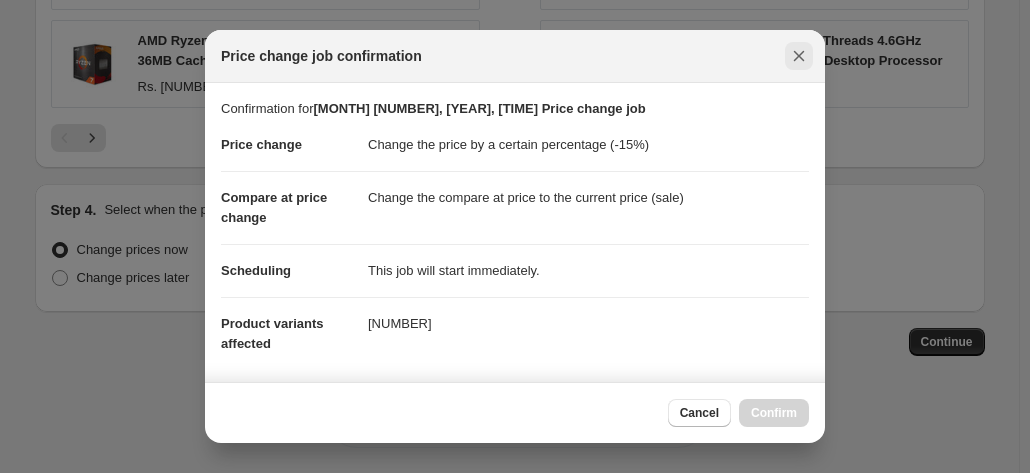 click 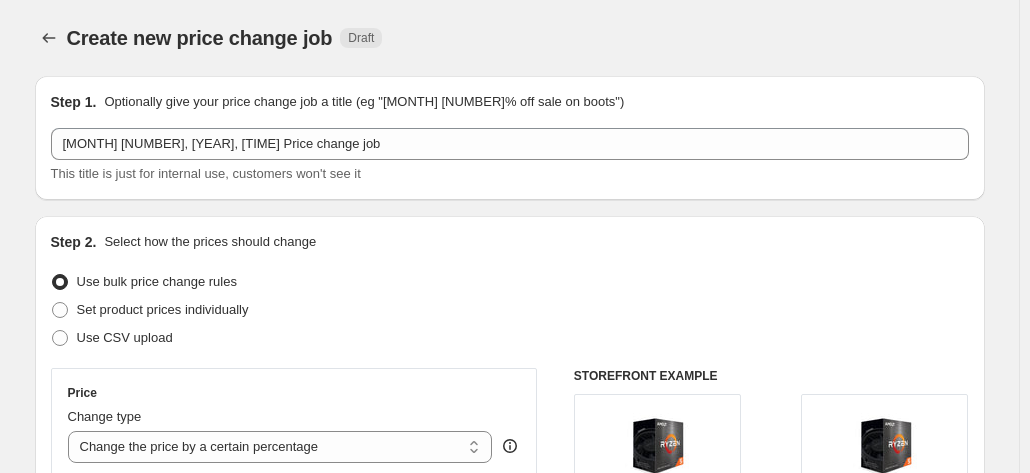 scroll, scrollTop: 1573, scrollLeft: 0, axis: vertical 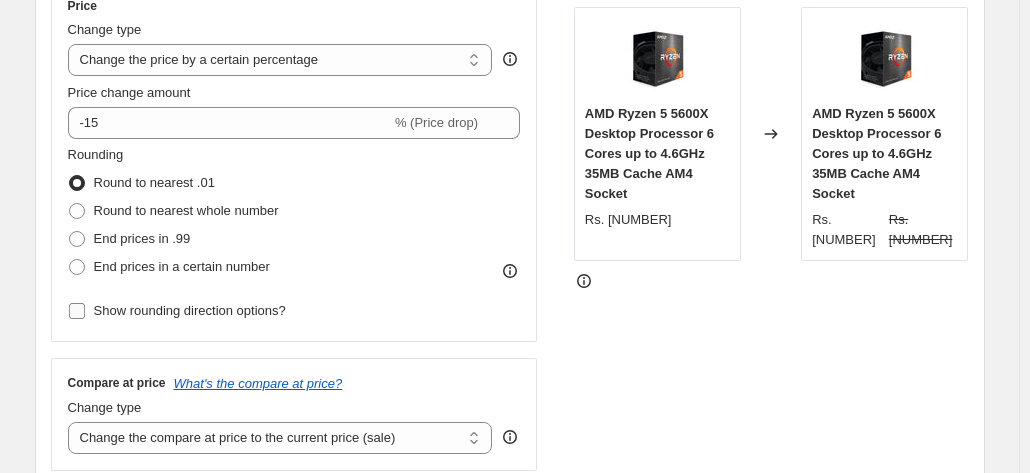 click on "Show rounding direction options?" at bounding box center [77, 311] 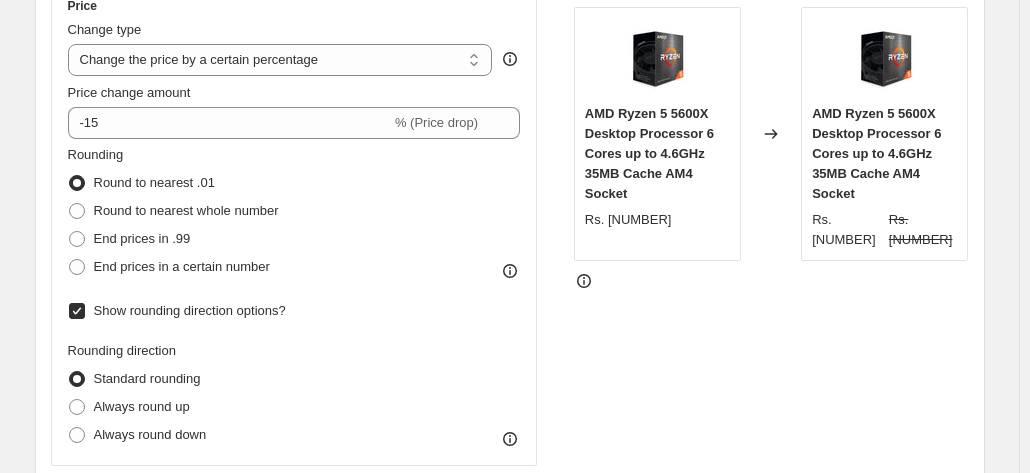 click on "Show rounding direction options?" at bounding box center [77, 311] 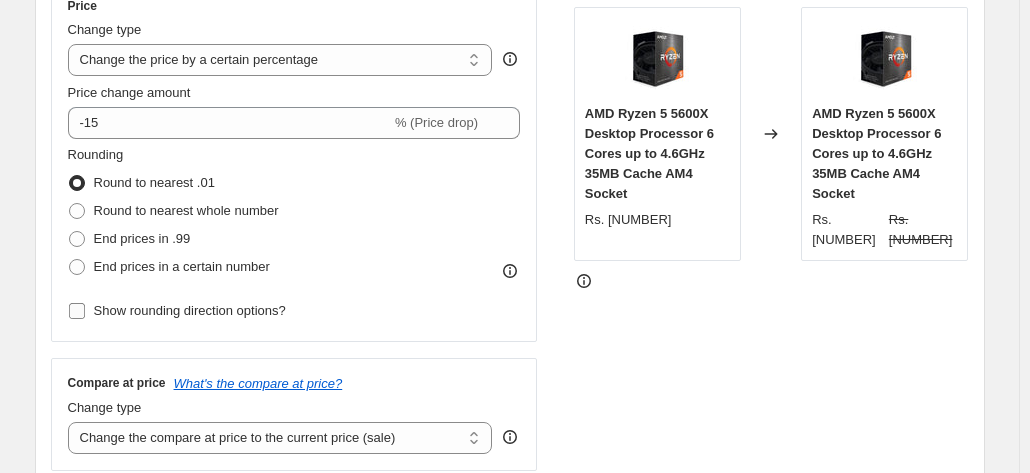 click on "Show rounding direction options?" at bounding box center (77, 311) 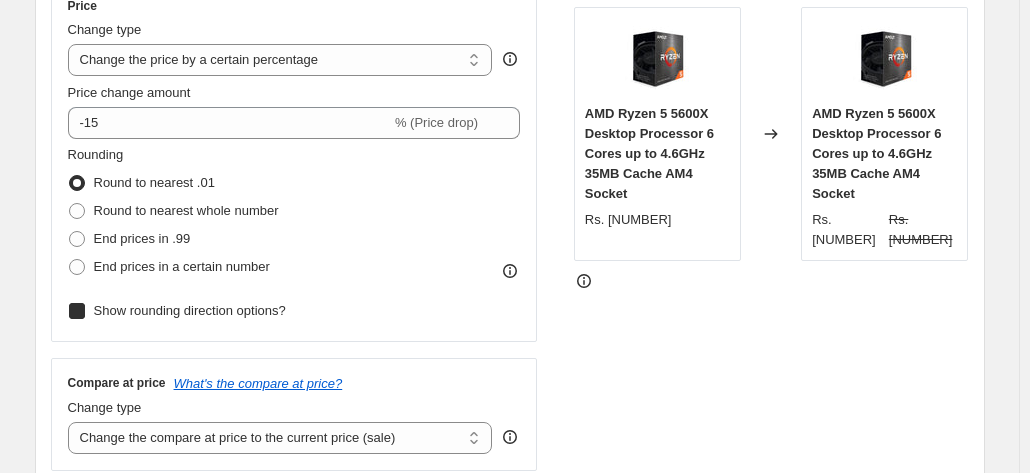 checkbox on "true" 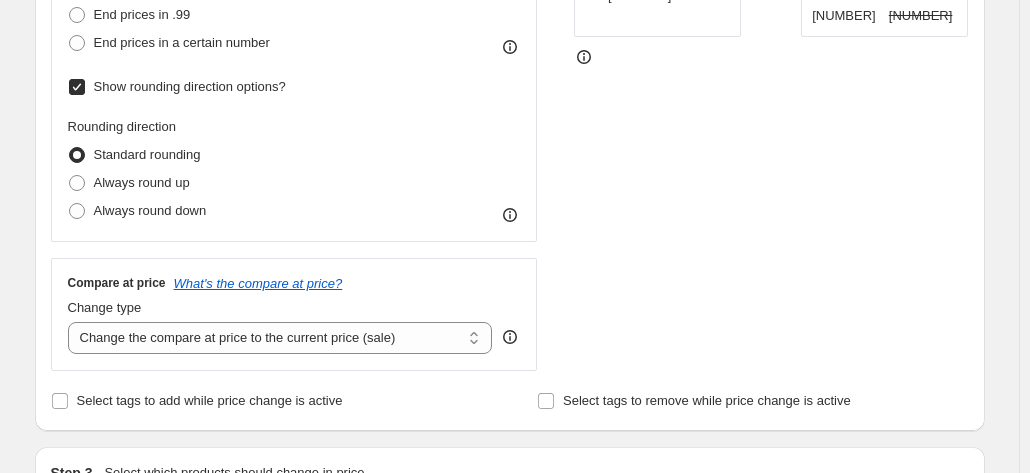 scroll, scrollTop: 598, scrollLeft: 0, axis: vertical 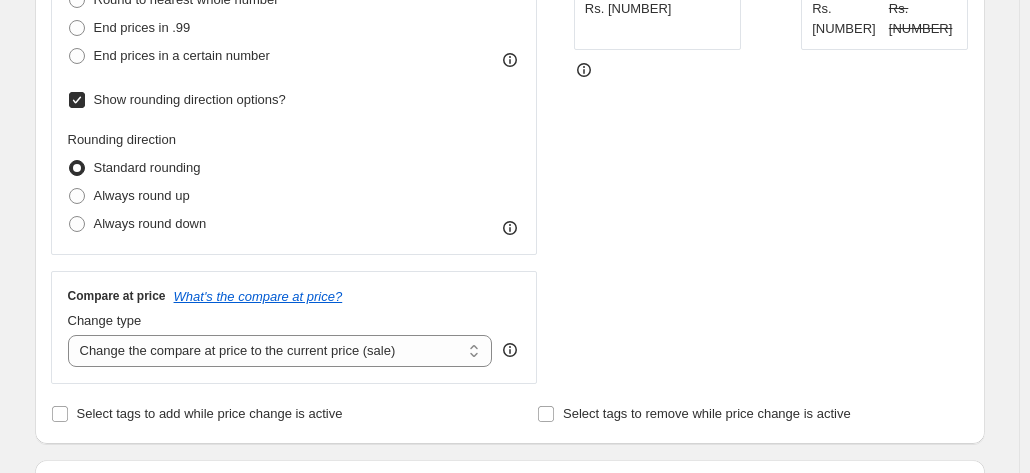 click at bounding box center [77, 168] 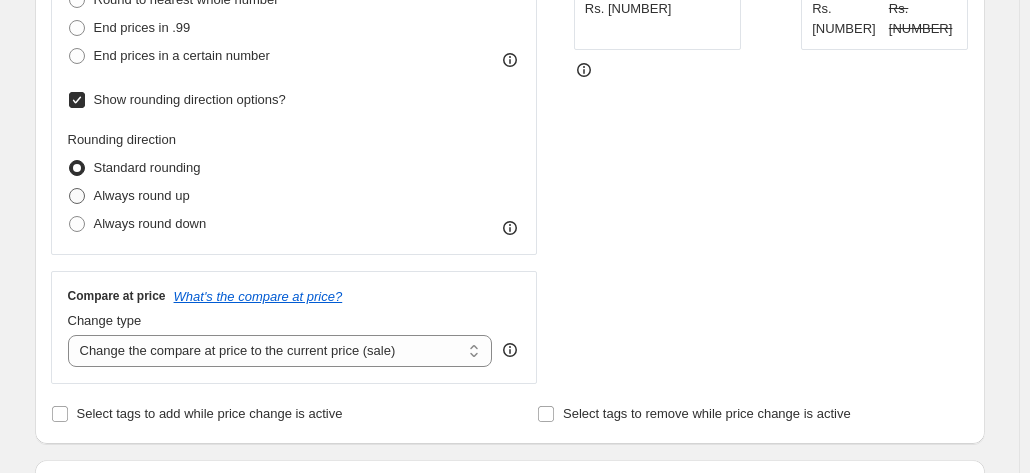 click at bounding box center [77, 196] 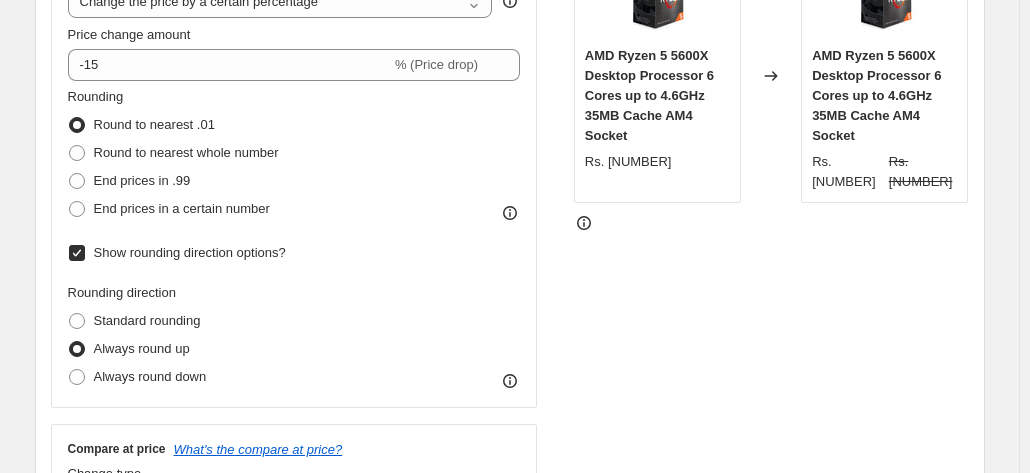 scroll, scrollTop: 442, scrollLeft: 0, axis: vertical 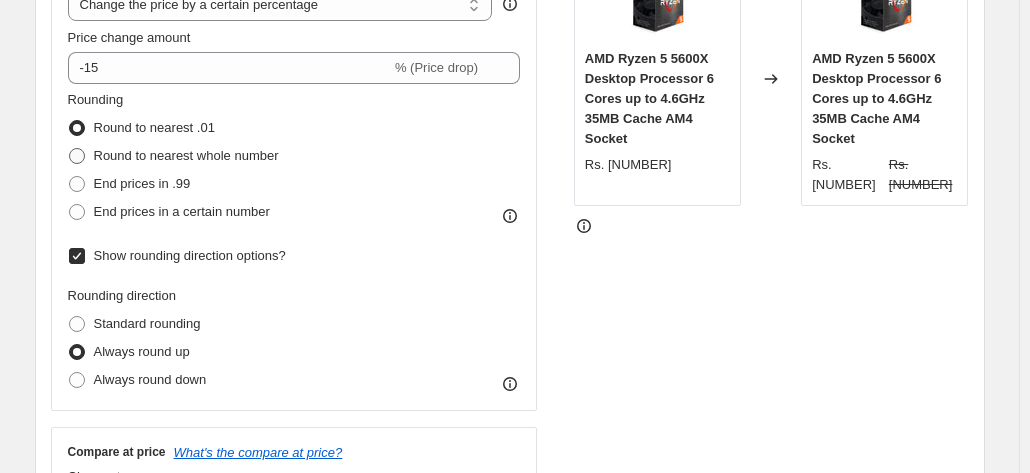 click at bounding box center (77, 156) 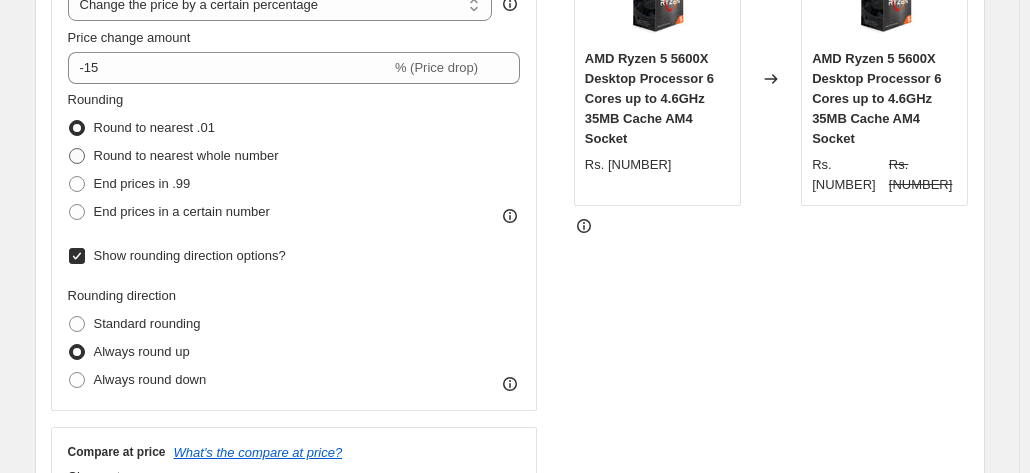 radio on "true" 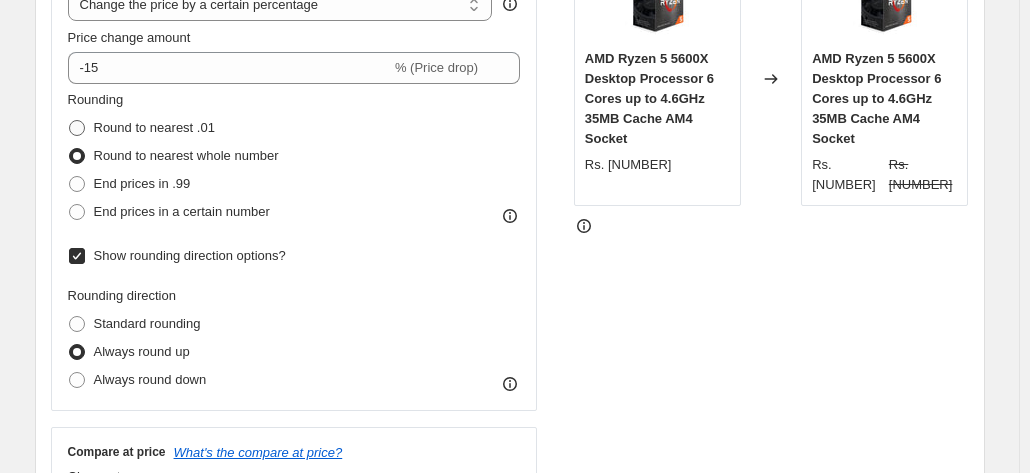 click at bounding box center [77, 128] 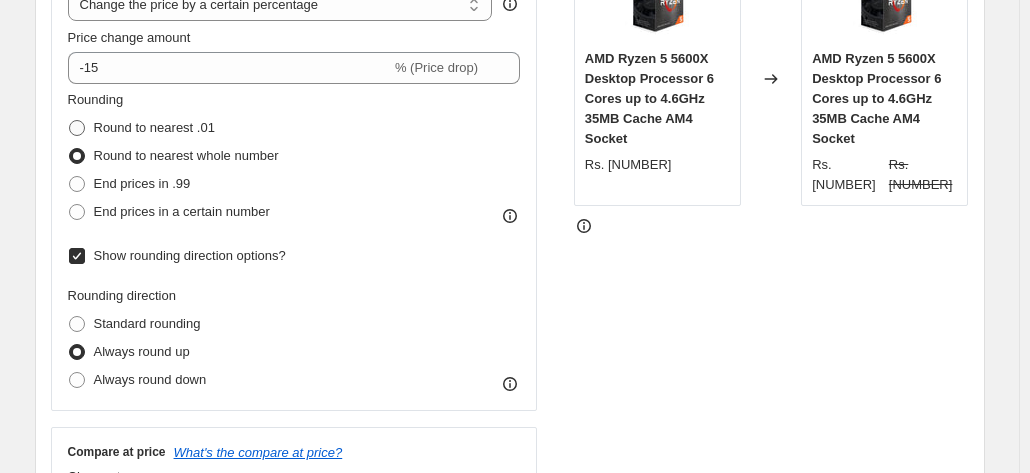 click on "Round to nearest .01" at bounding box center [69, 120] 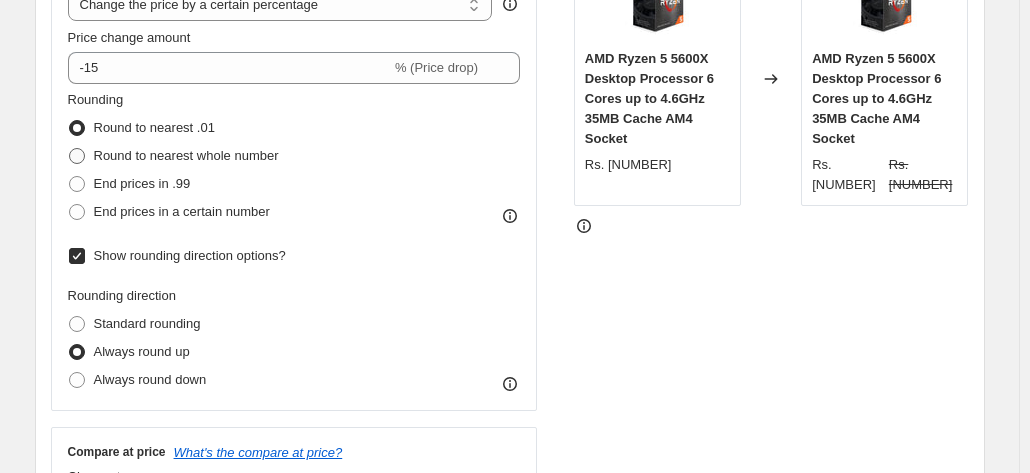 click at bounding box center (77, 156) 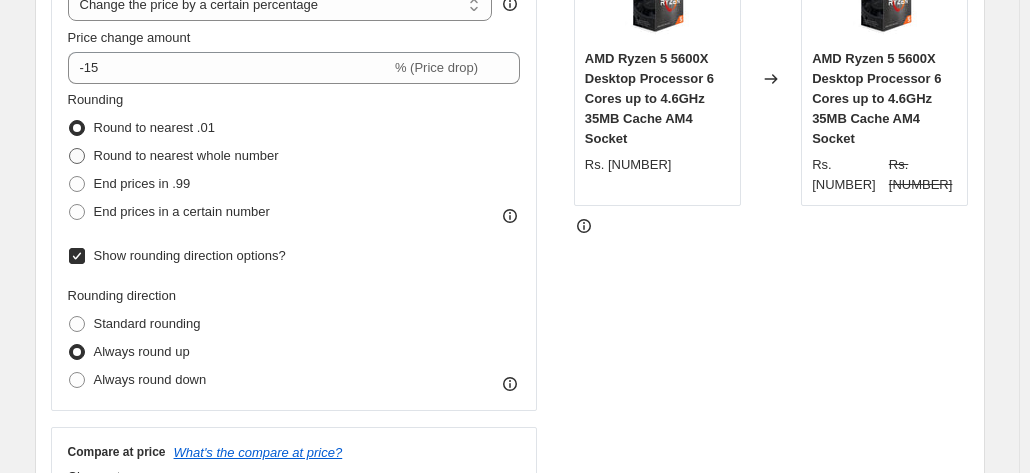 radio on "true" 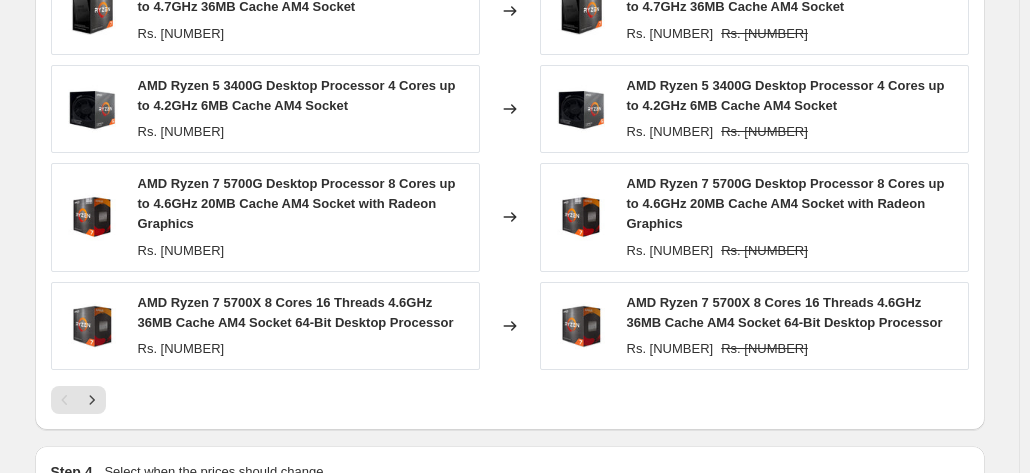 scroll, scrollTop: 1693, scrollLeft: 0, axis: vertical 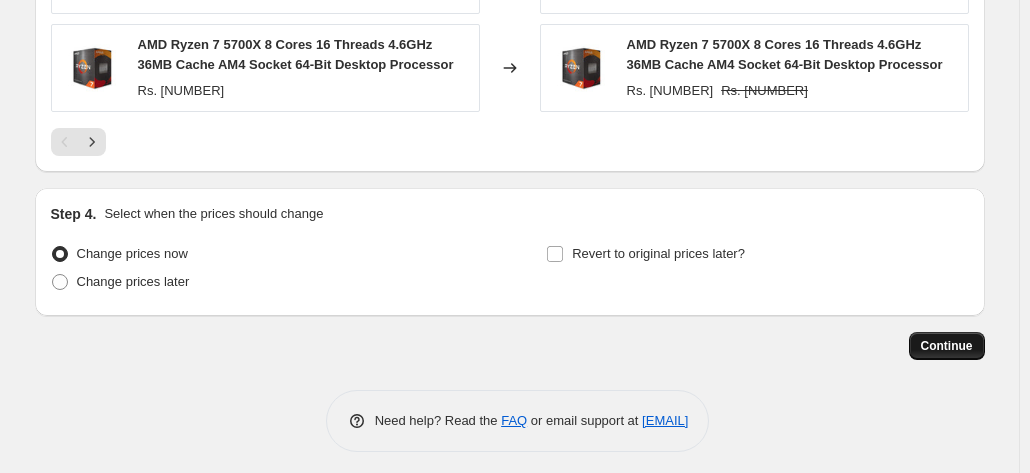 click on "Continue" at bounding box center [947, 346] 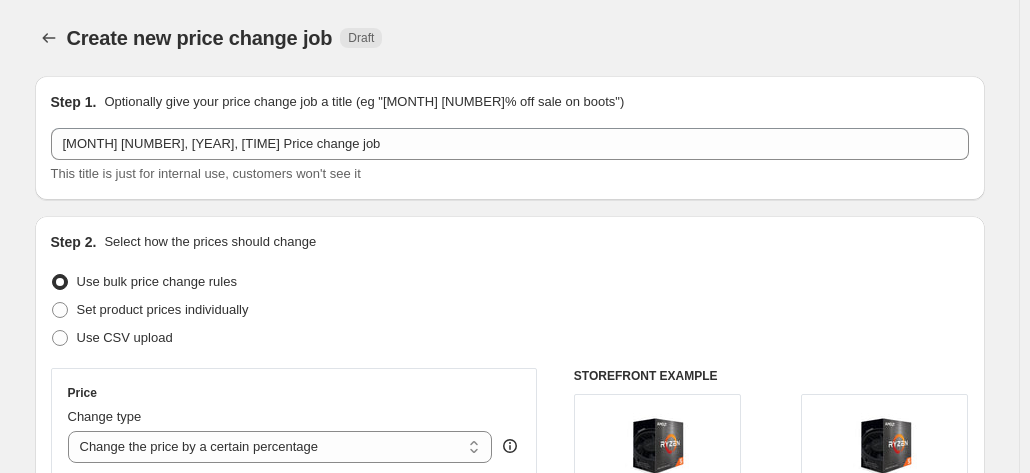 scroll, scrollTop: 1693, scrollLeft: 0, axis: vertical 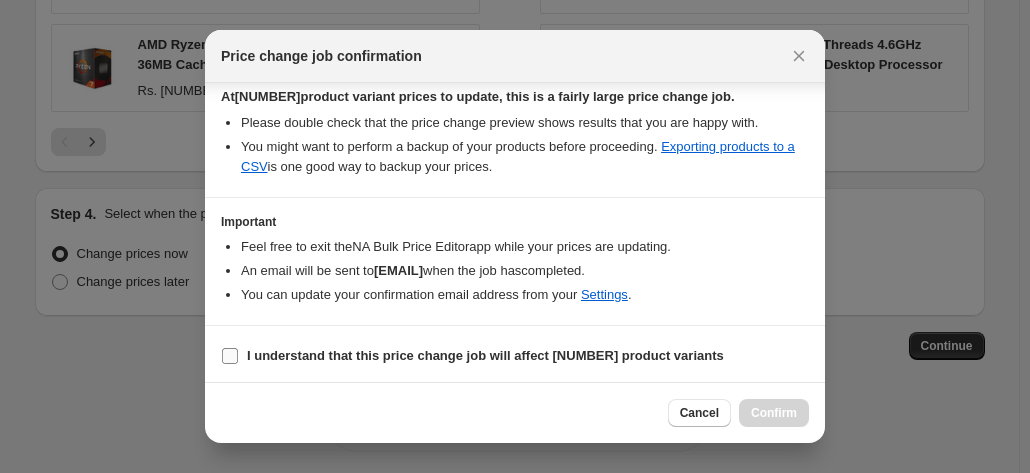click on "I understand that this price change job will affect [NUMBER] product variants" at bounding box center [230, 356] 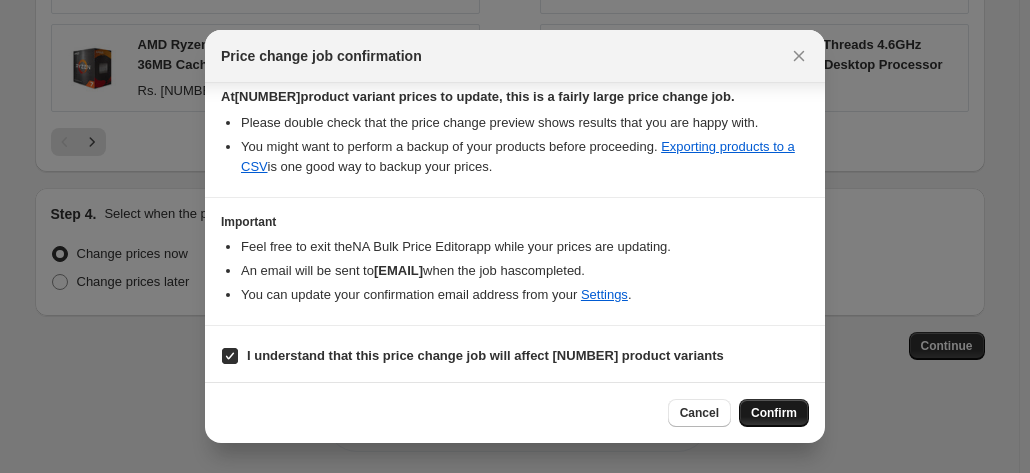 click on "Confirm" at bounding box center (774, 413) 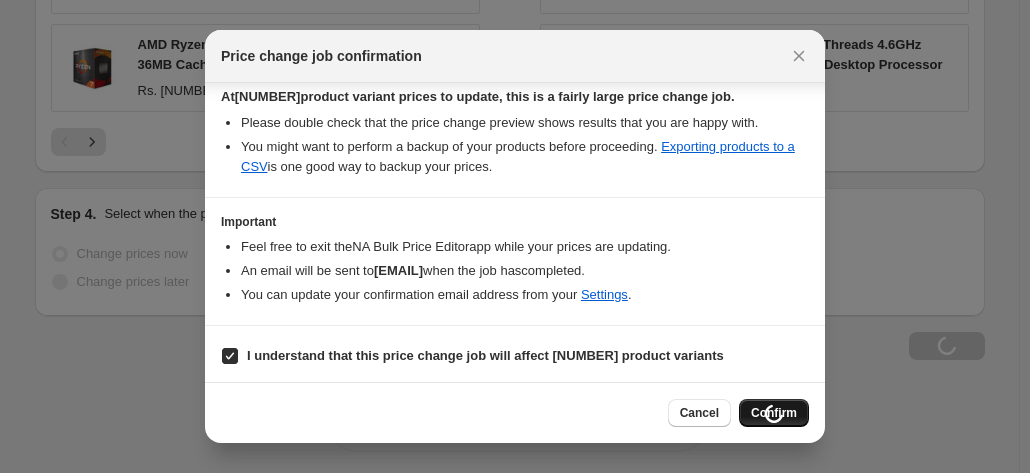 scroll, scrollTop: 1761, scrollLeft: 0, axis: vertical 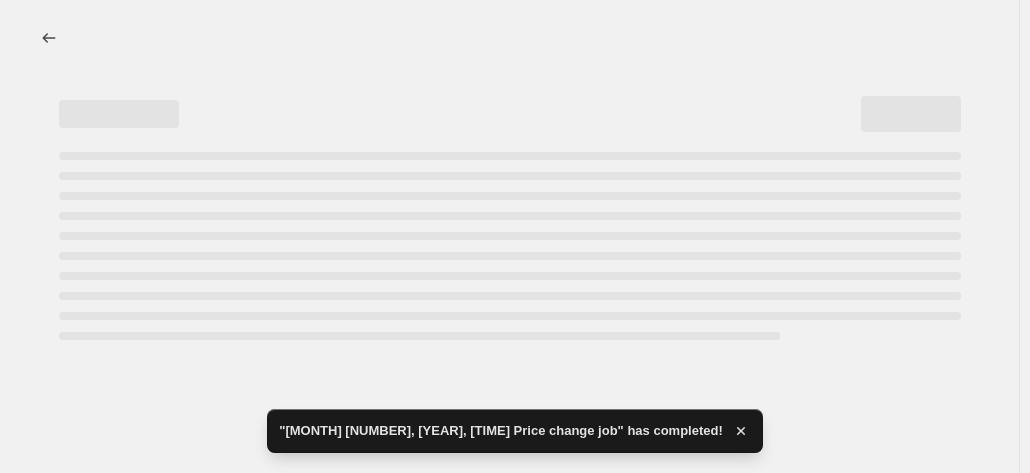 select on "percentage" 